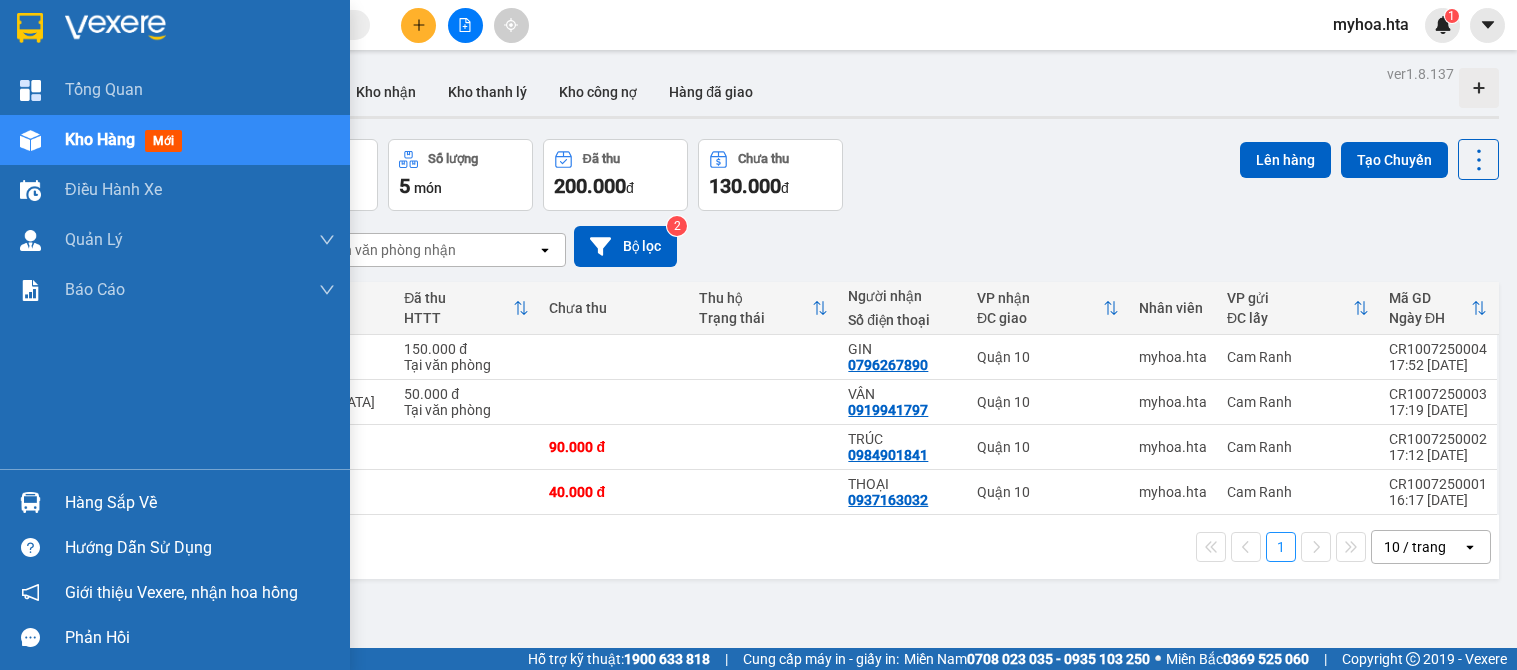scroll, scrollTop: 0, scrollLeft: 0, axis: both 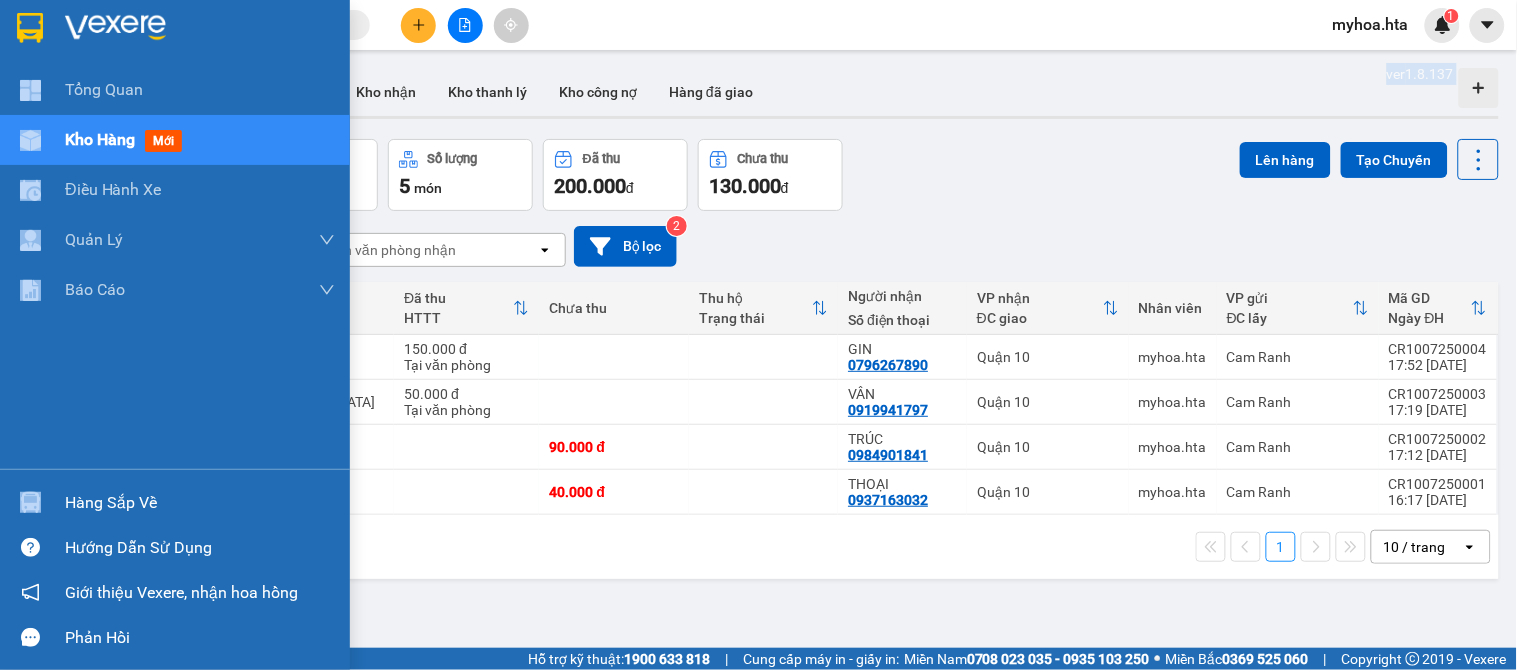 click on "Kết quả tìm kiếm ( 0 )  Bộ lọc  No Data myhoa.hta 1     Tổng Quan     Kho hàng mới     Điều hành xe     Quản [PERSON_NAME] lý chuyến Quản lý khách hàng Quản lý khách hàng mới Quản lý kiểm kho     Báo cáo Báo cáo dòng tiền (nhà xe) Doanh số tạo đơn theo VP gửi (nhà xe) Thống kê đơn hàng mới Hàng sắp về Hướng dẫn sử dụng Giới thiệu Vexere, nhận hoa hồng Phản hồi Phần mềm hỗ trợ bạn tốt chứ? ver  1.8.137 Đơn online Kho gửi Trên xe Kho nhận Kho thanh lý Kho công nợ Hàng đã giao Đơn hàng 4 đơn Khối lượng 0 kg Số lượng 5 món Đã thu 200.000  đ Chưa thu 130.000  đ Lên hàng Tạo Chuyến [DATE] – [DATE] Press the down arrow key to interact with the calendar and select a date. Press the escape button to close the calendar. Selected date range is from [DATE] to [DATE]. Chọn văn phòng nhận open Bộ lọc 2 Chi tiết Tên món Ghi chú Đã thu HTTT Mã GD" at bounding box center (758, 335) 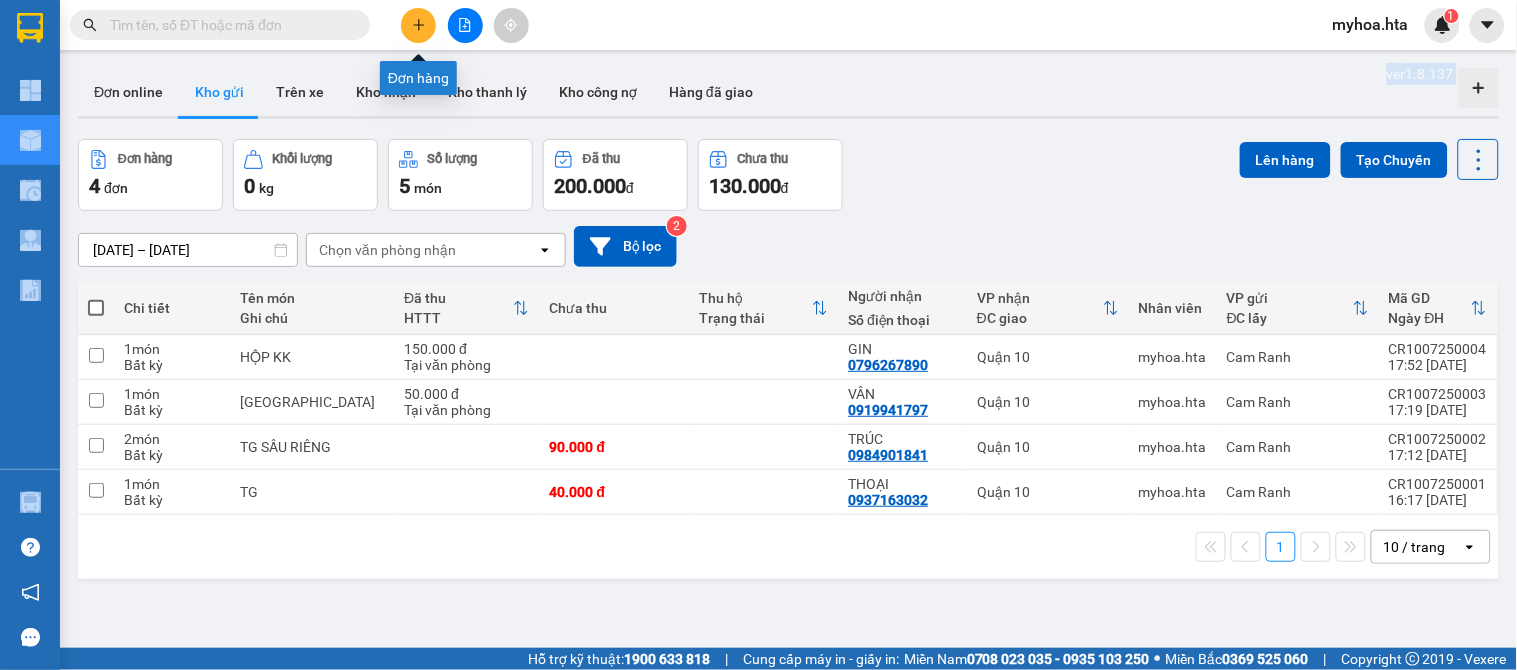 click 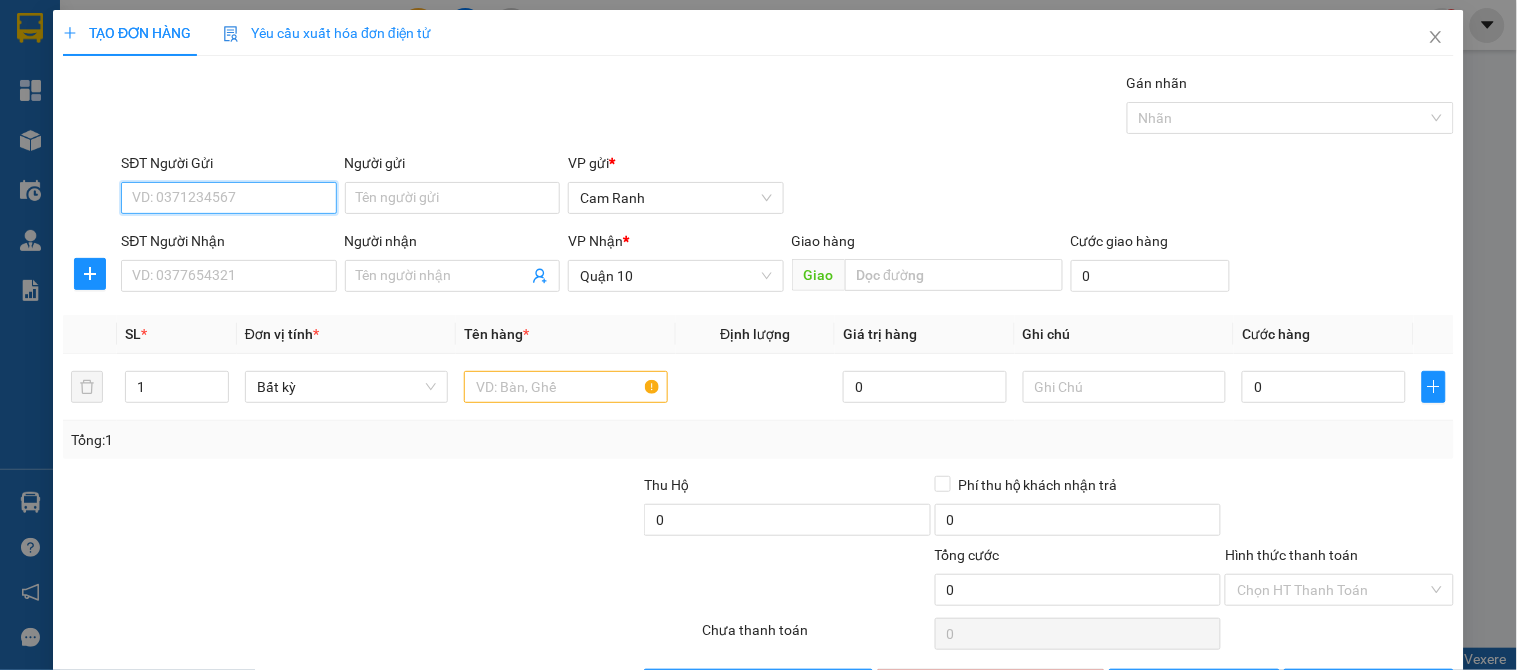 click on "SĐT Người Gửi" at bounding box center (228, 198) 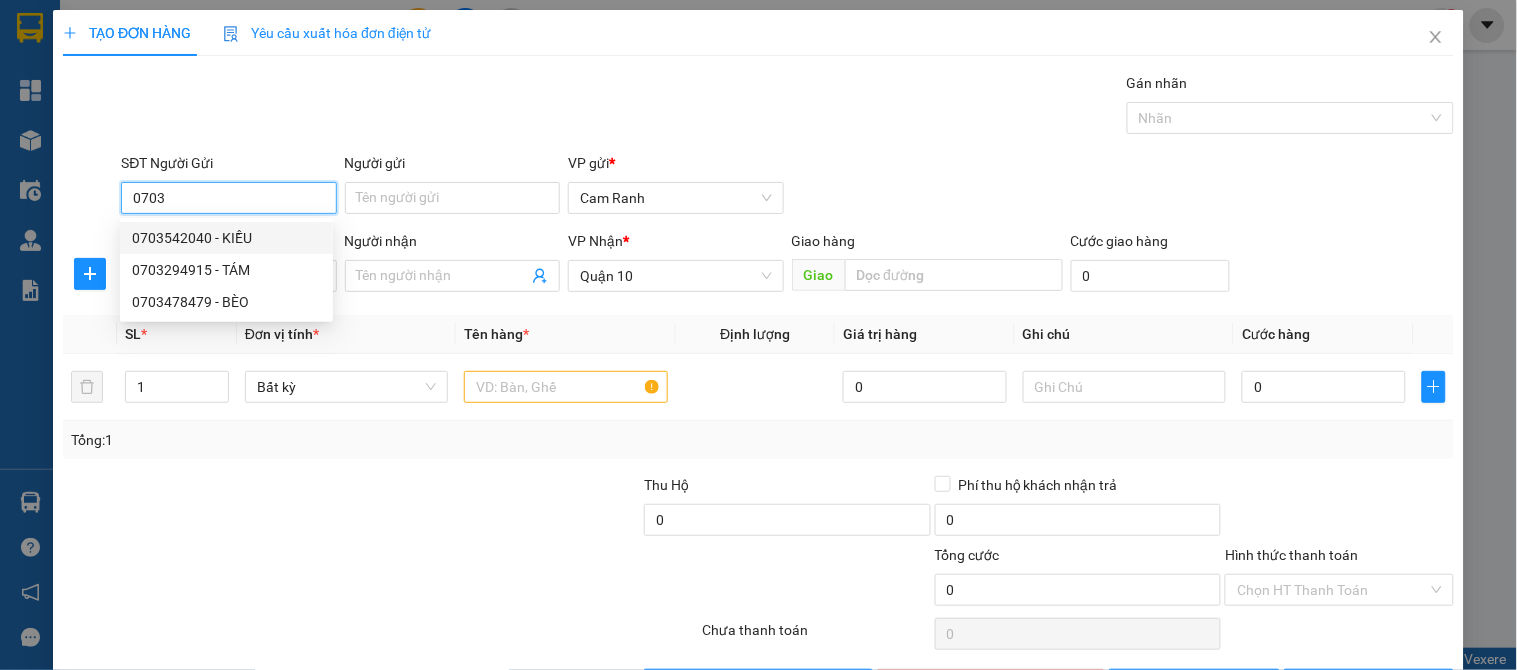 click on "0703542040 - KIỀU" at bounding box center (226, 238) 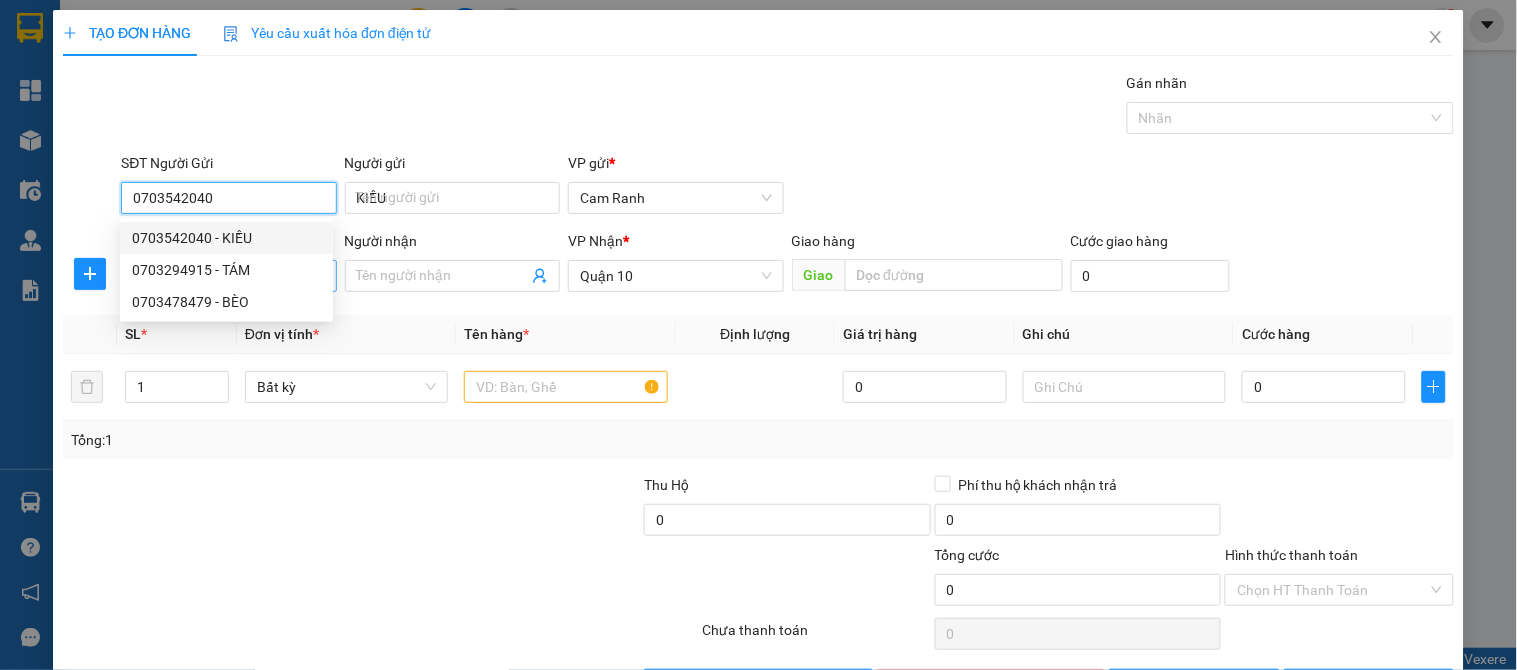 type on "40.000" 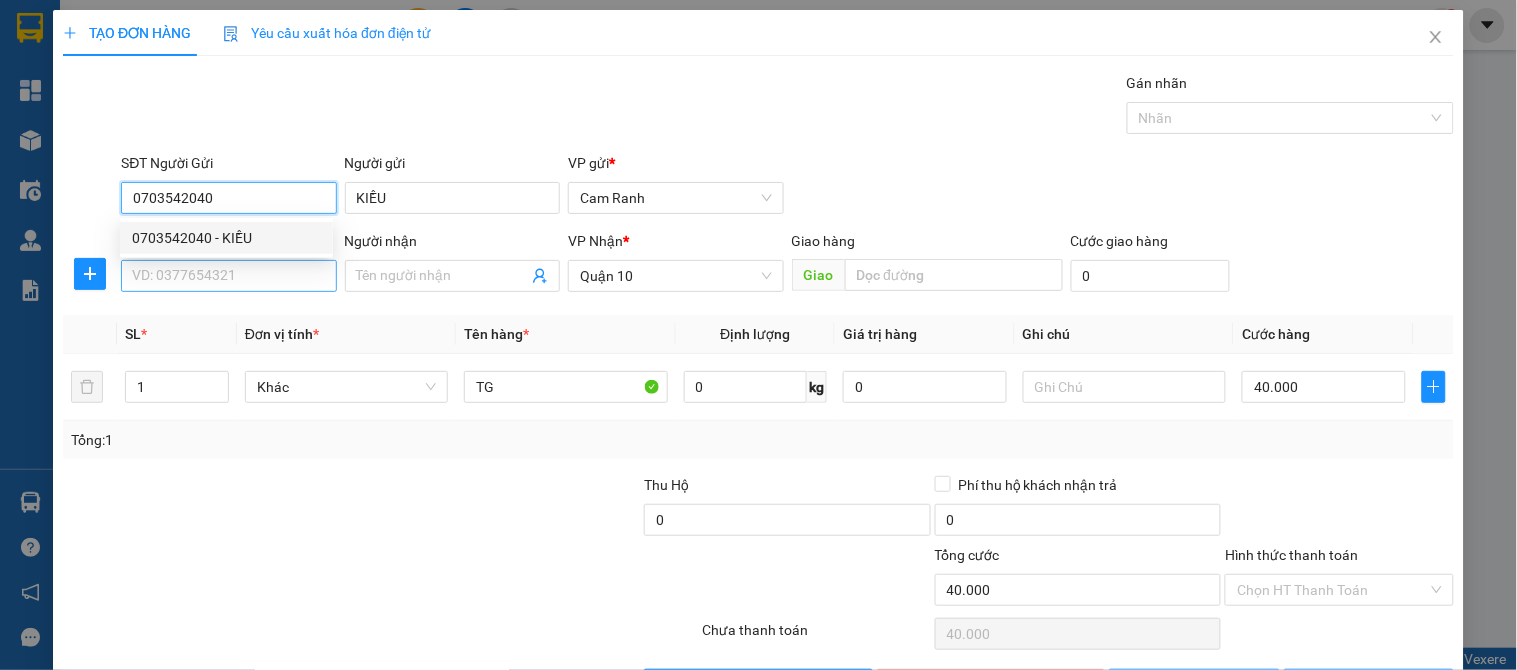 type on "0703542040" 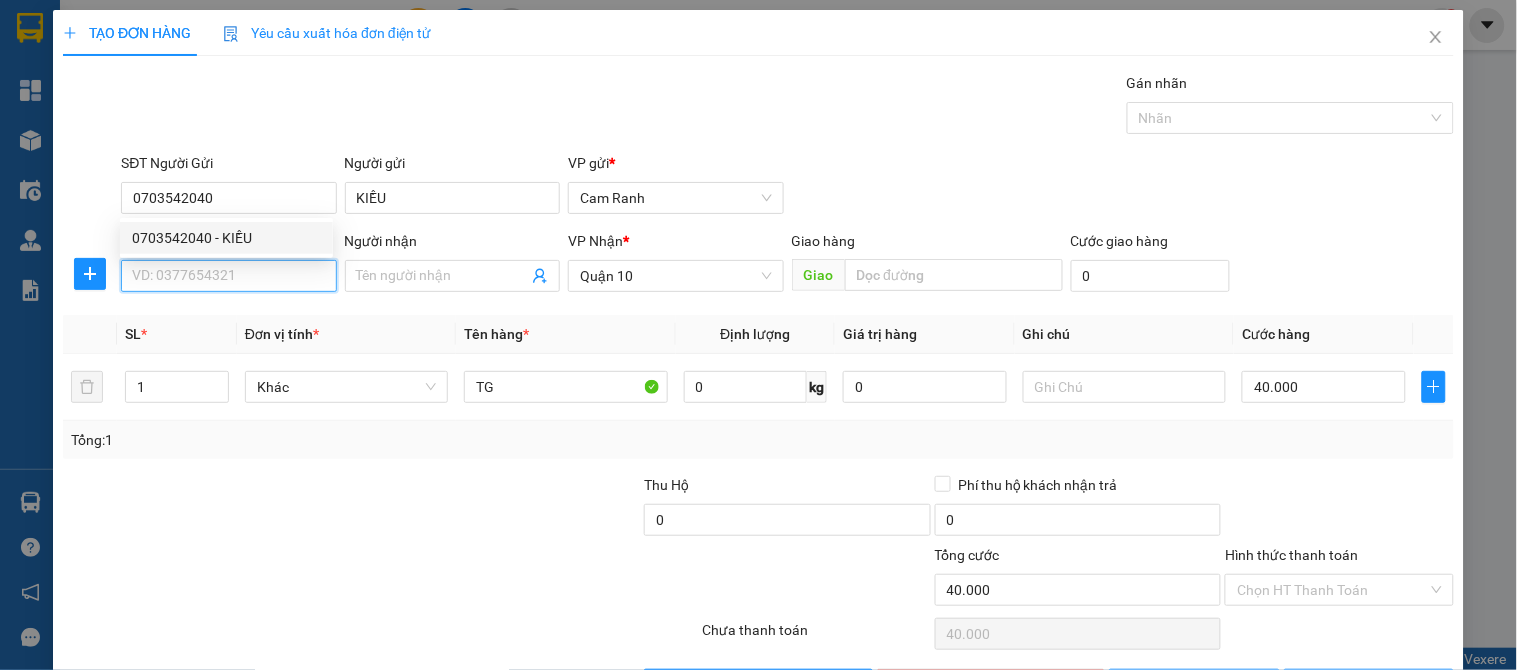 click on "SĐT Người Nhận" at bounding box center (228, 276) 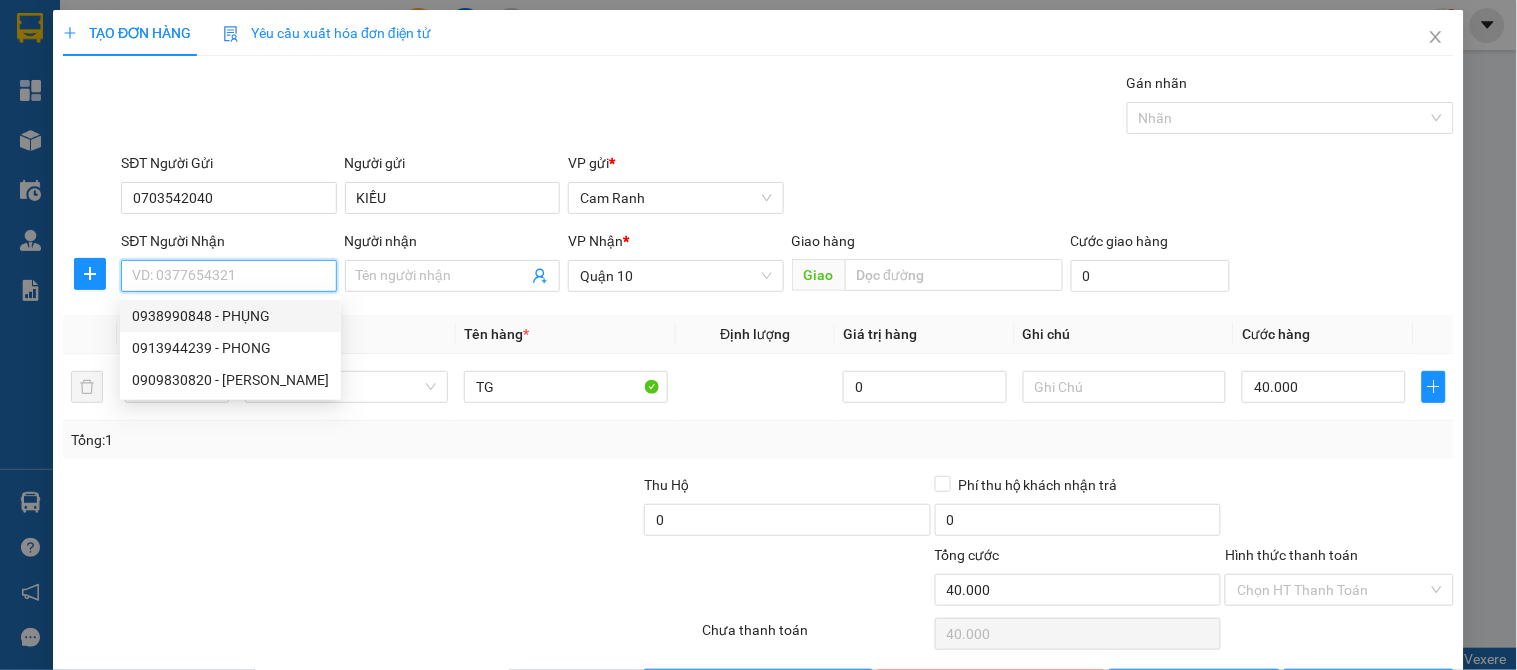 click on "0938990848 - PHỤNG" at bounding box center [230, 316] 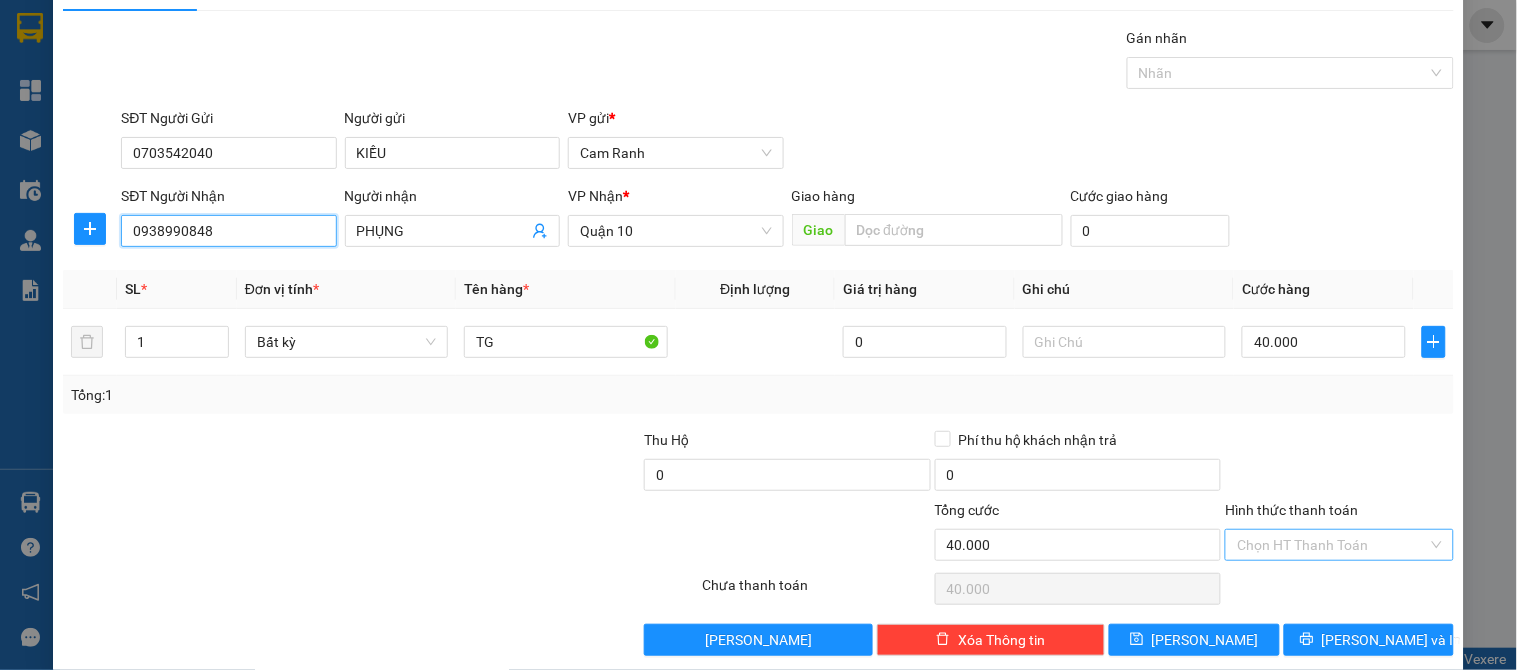 scroll, scrollTop: 70, scrollLeft: 0, axis: vertical 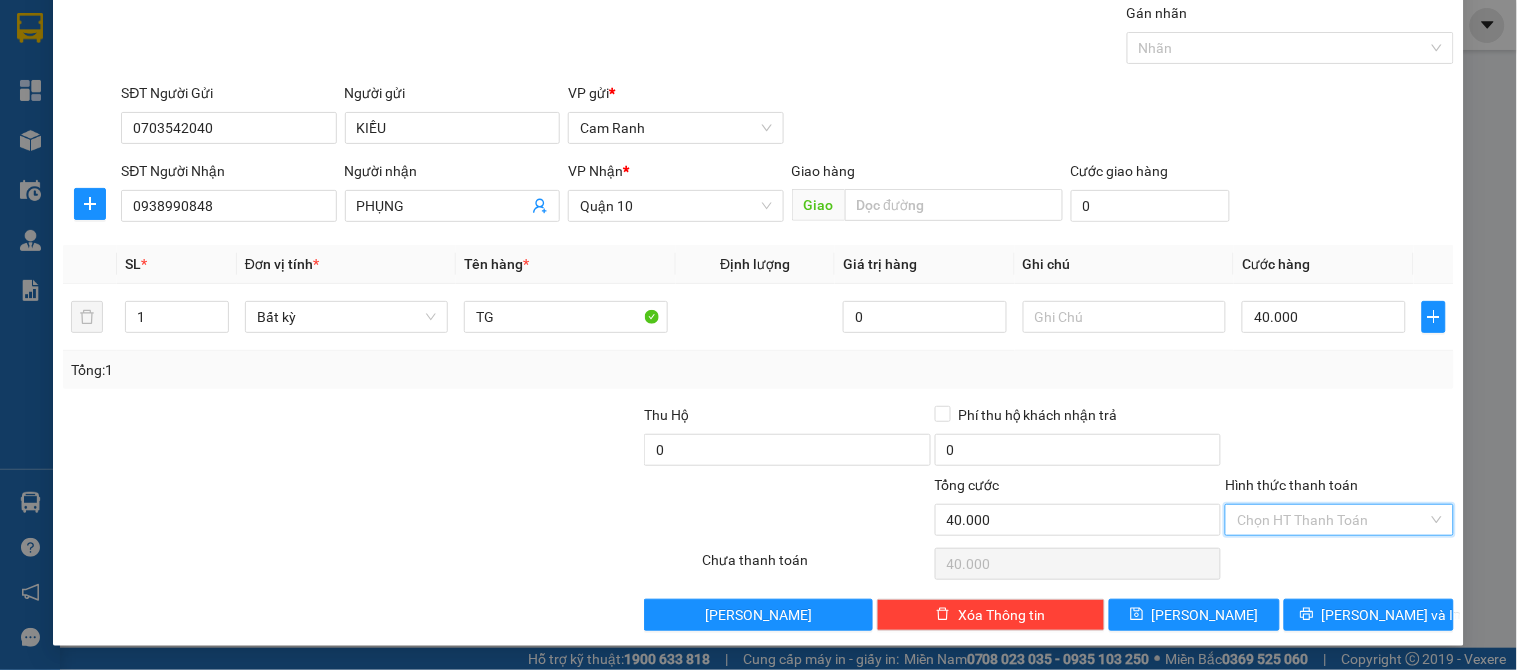 click on "Hình thức thanh toán" at bounding box center (1332, 520) 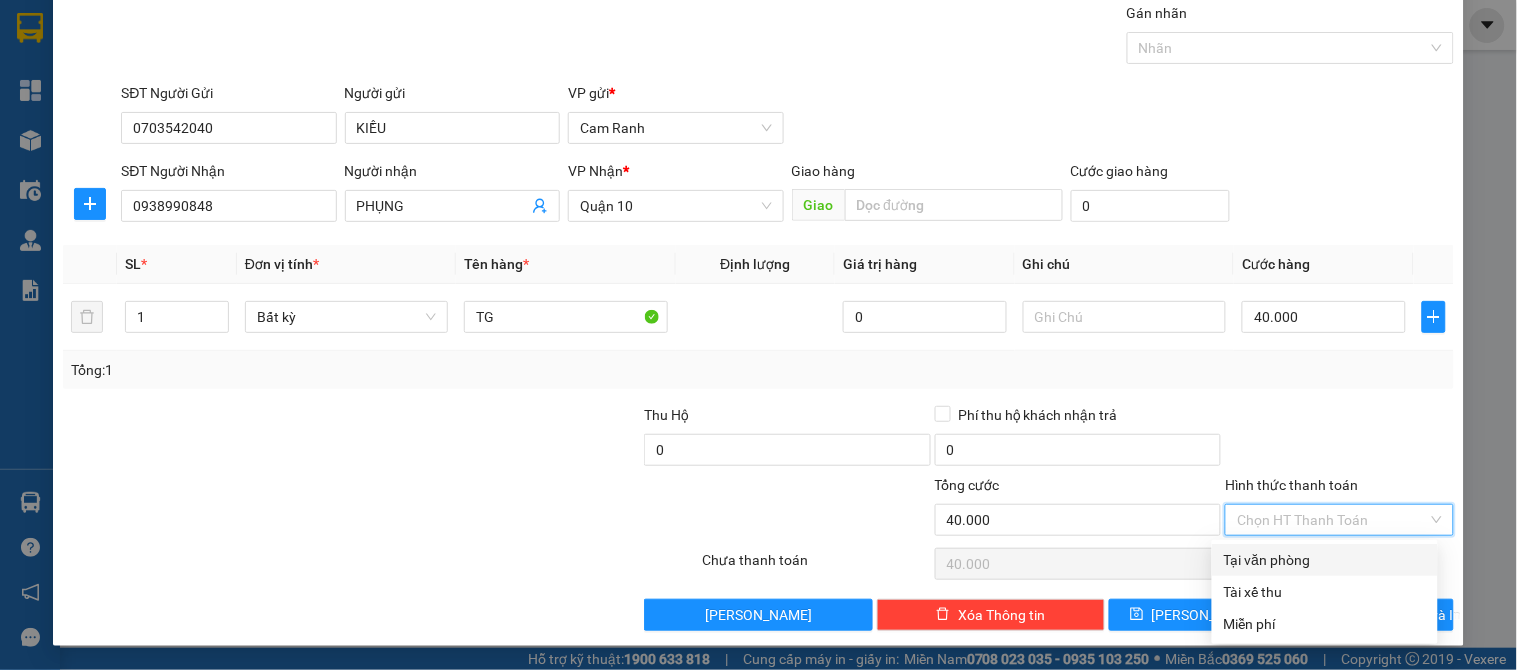 click on "Tại văn phòng" at bounding box center (1325, 560) 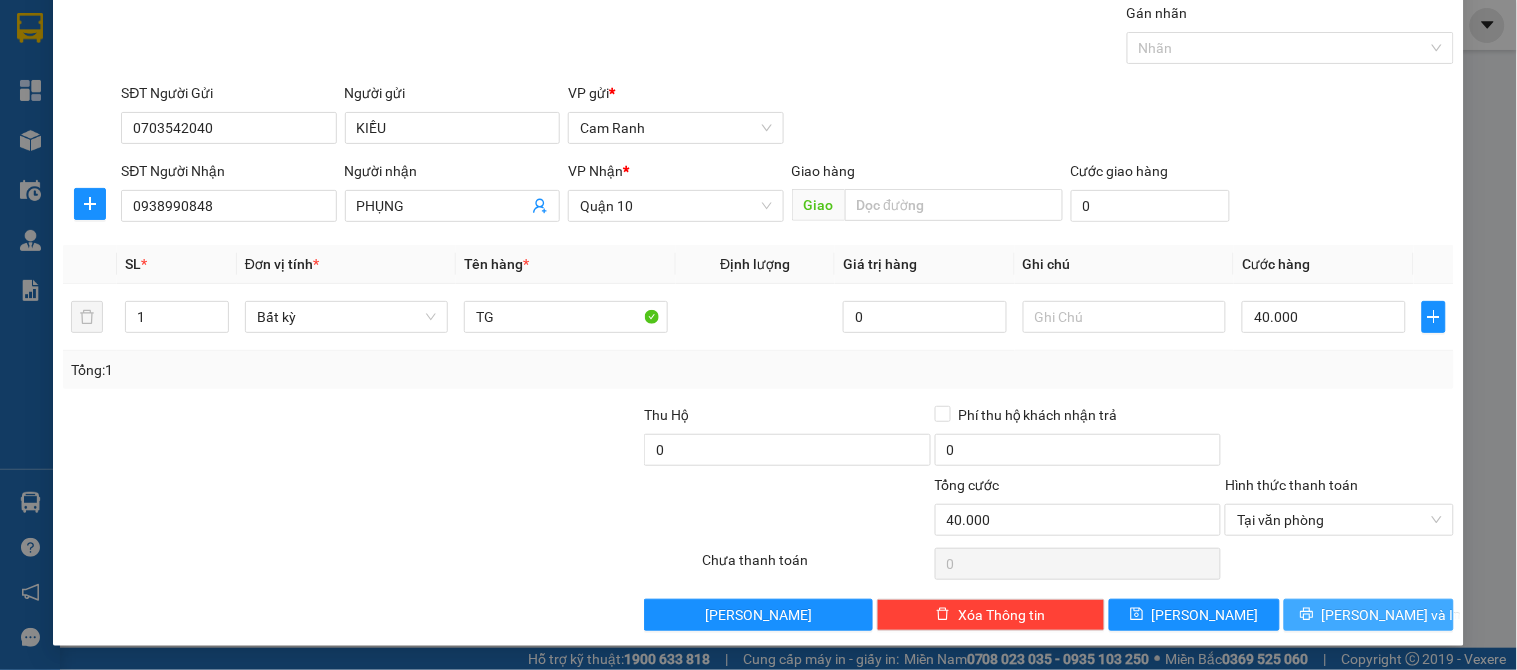 click on "[PERSON_NAME] và In" at bounding box center (1369, 615) 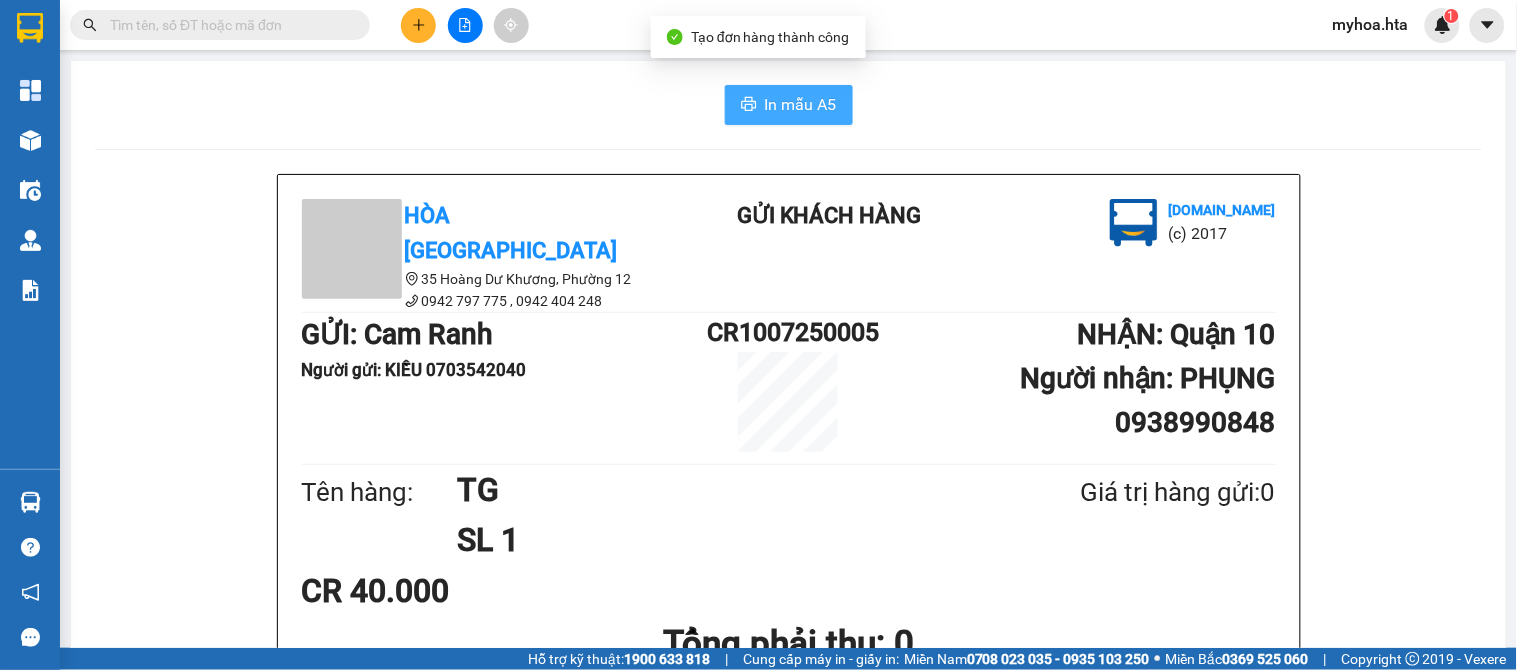 click on "In mẫu A5" at bounding box center [801, 104] 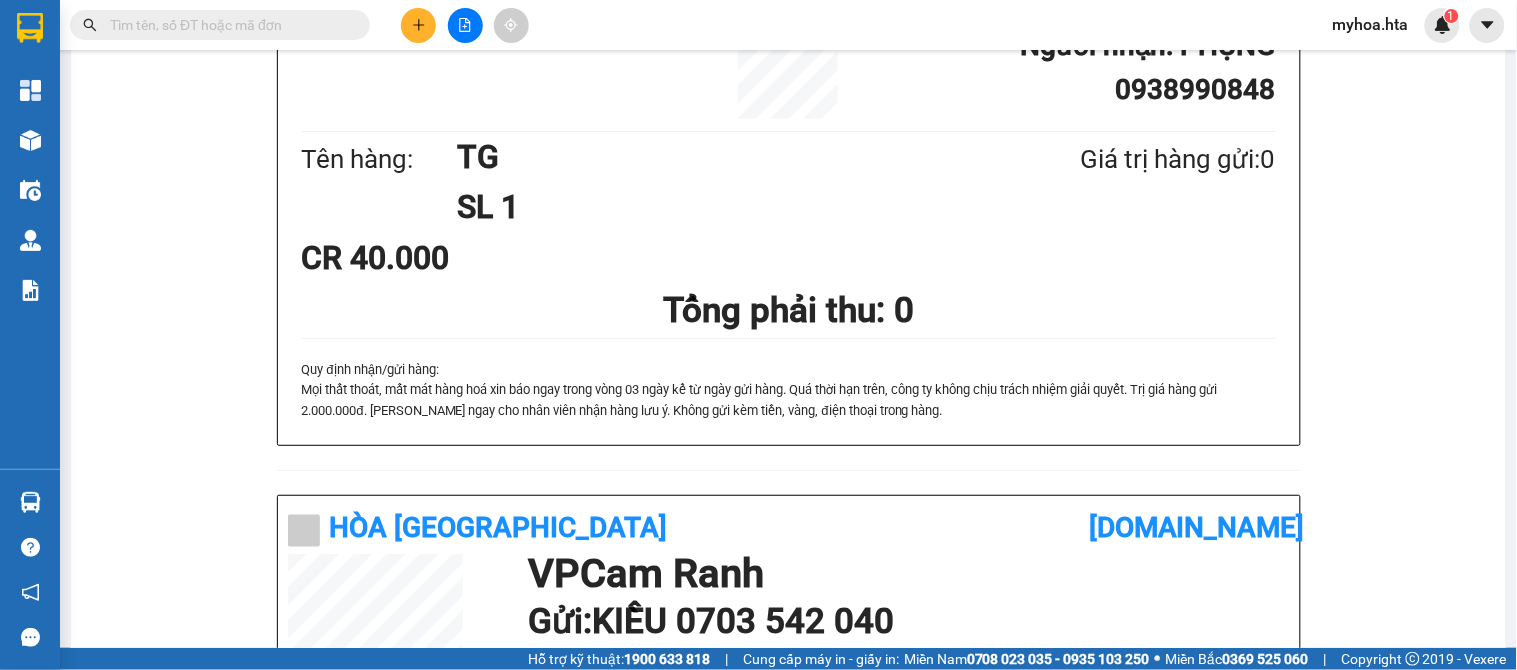 scroll, scrollTop: 457, scrollLeft: 0, axis: vertical 